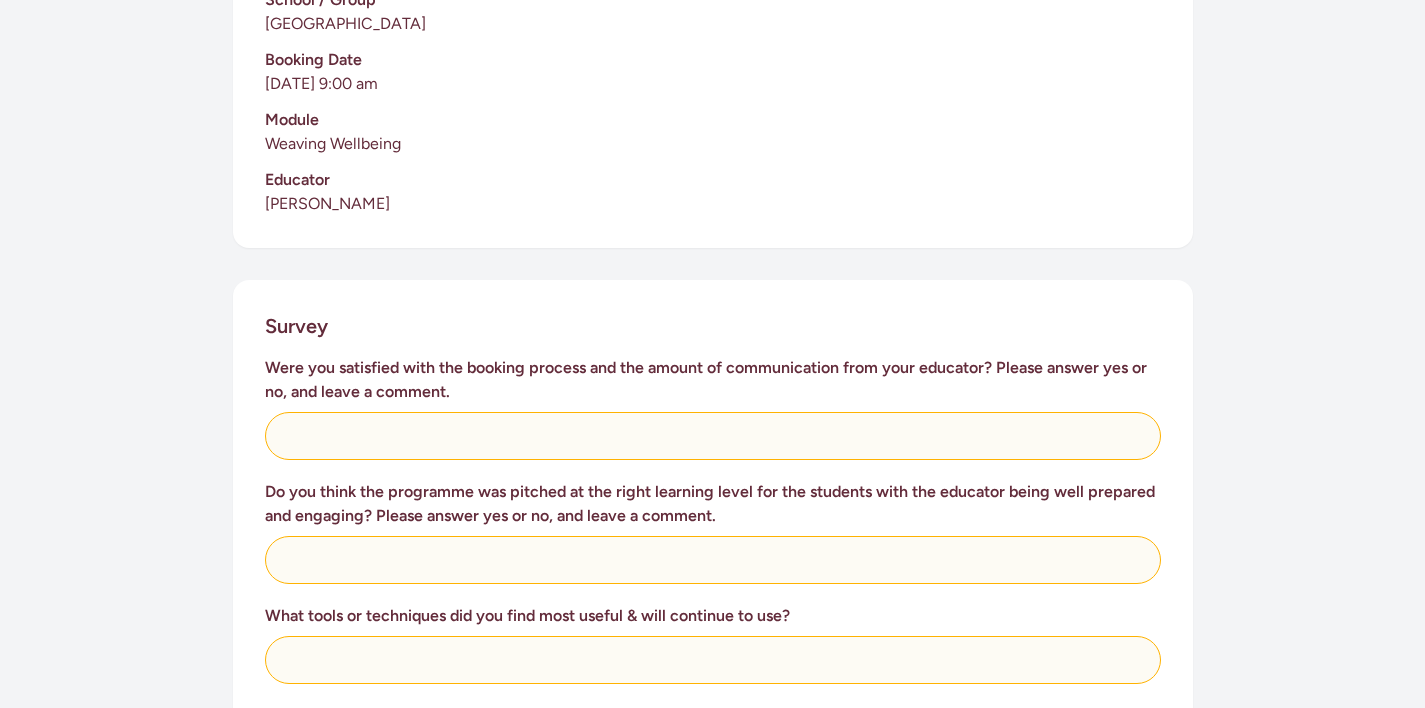 scroll, scrollTop: 561, scrollLeft: 0, axis: vertical 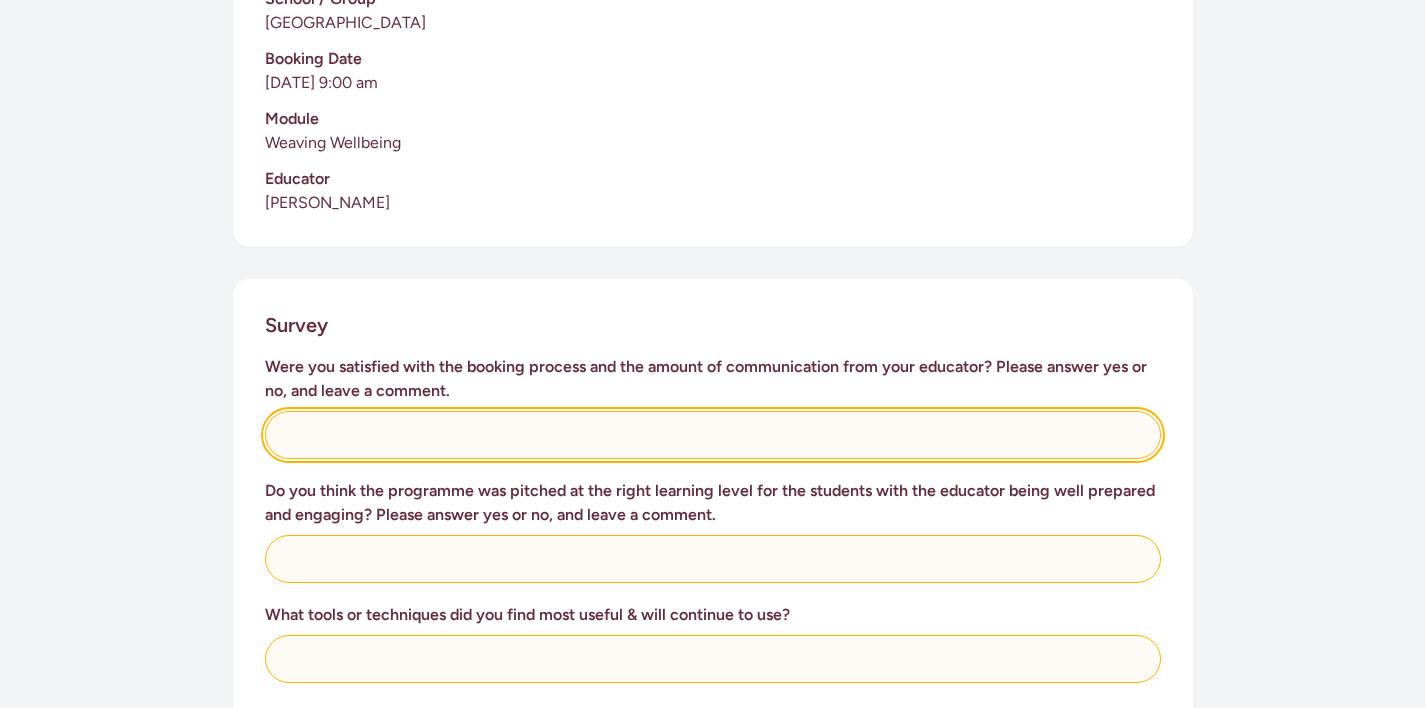 click 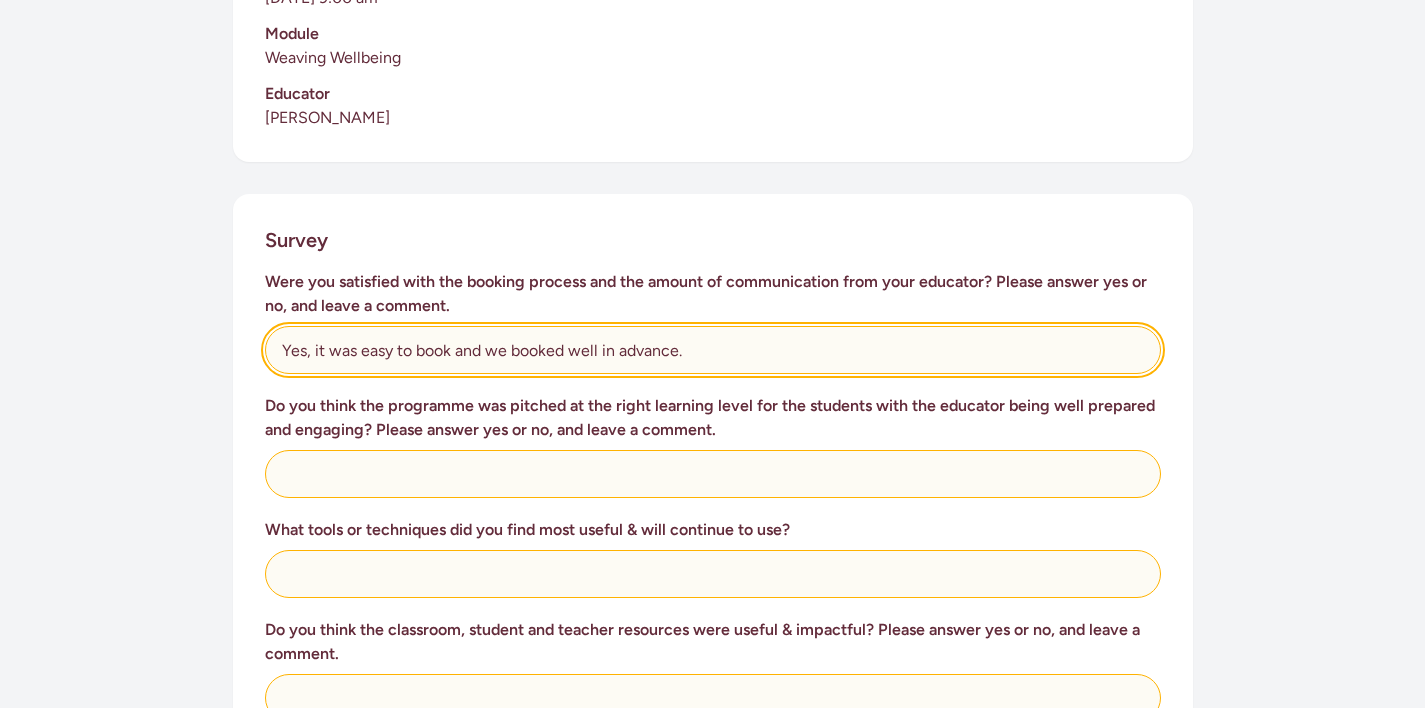 scroll, scrollTop: 651, scrollLeft: 0, axis: vertical 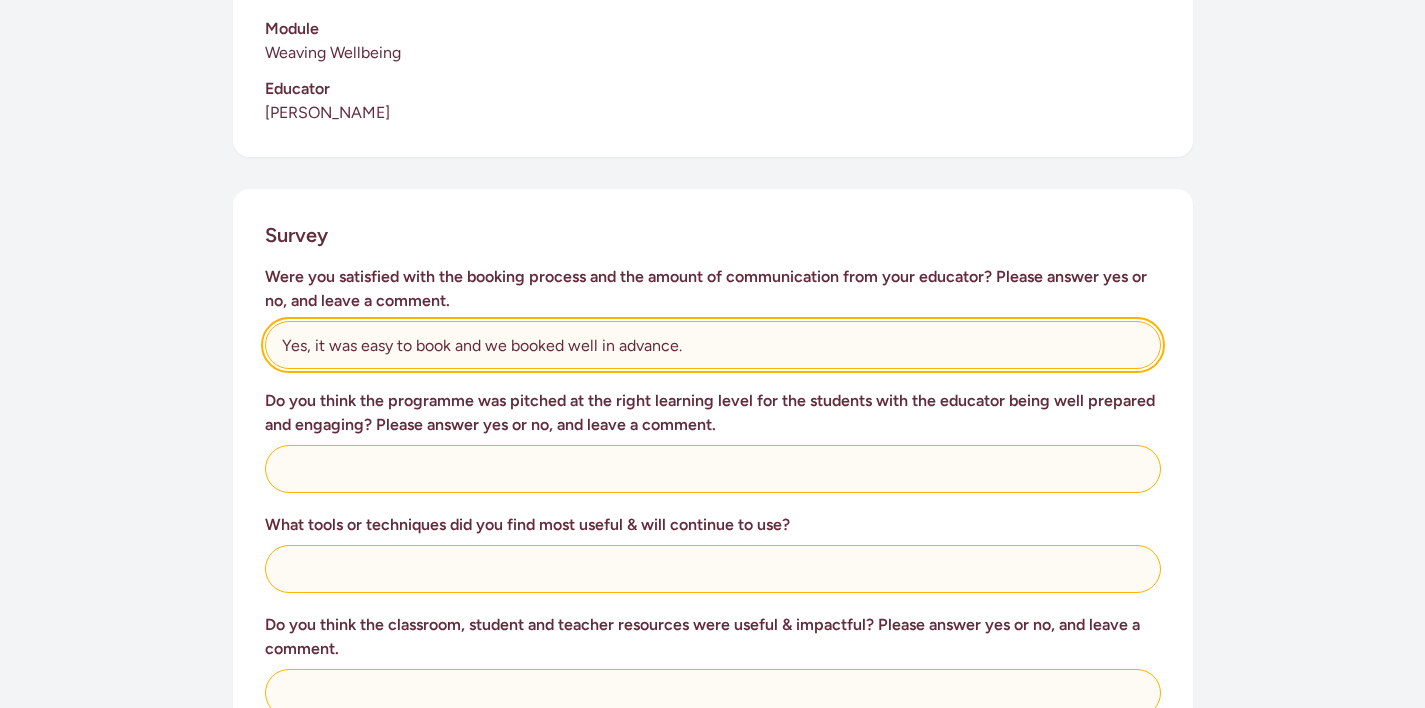type on "Yes, it was easy to book and we booked well in advance." 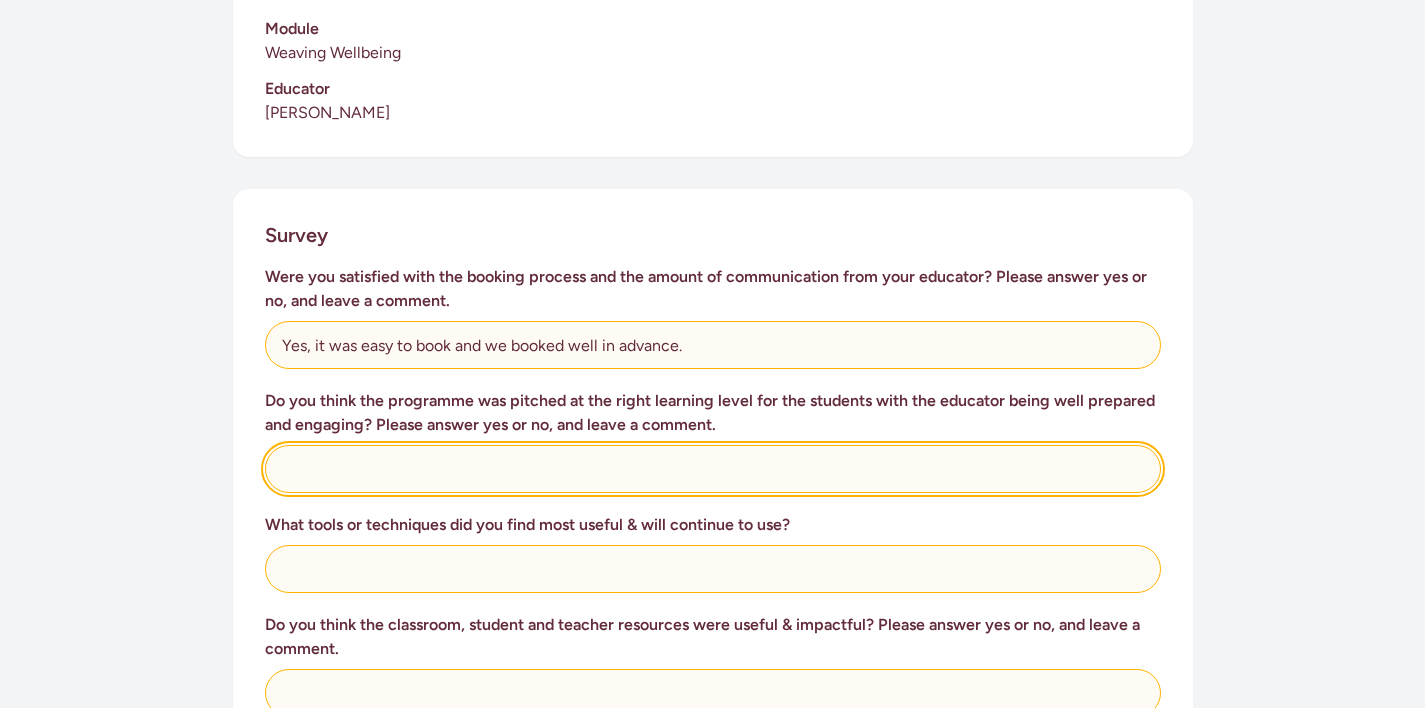 click 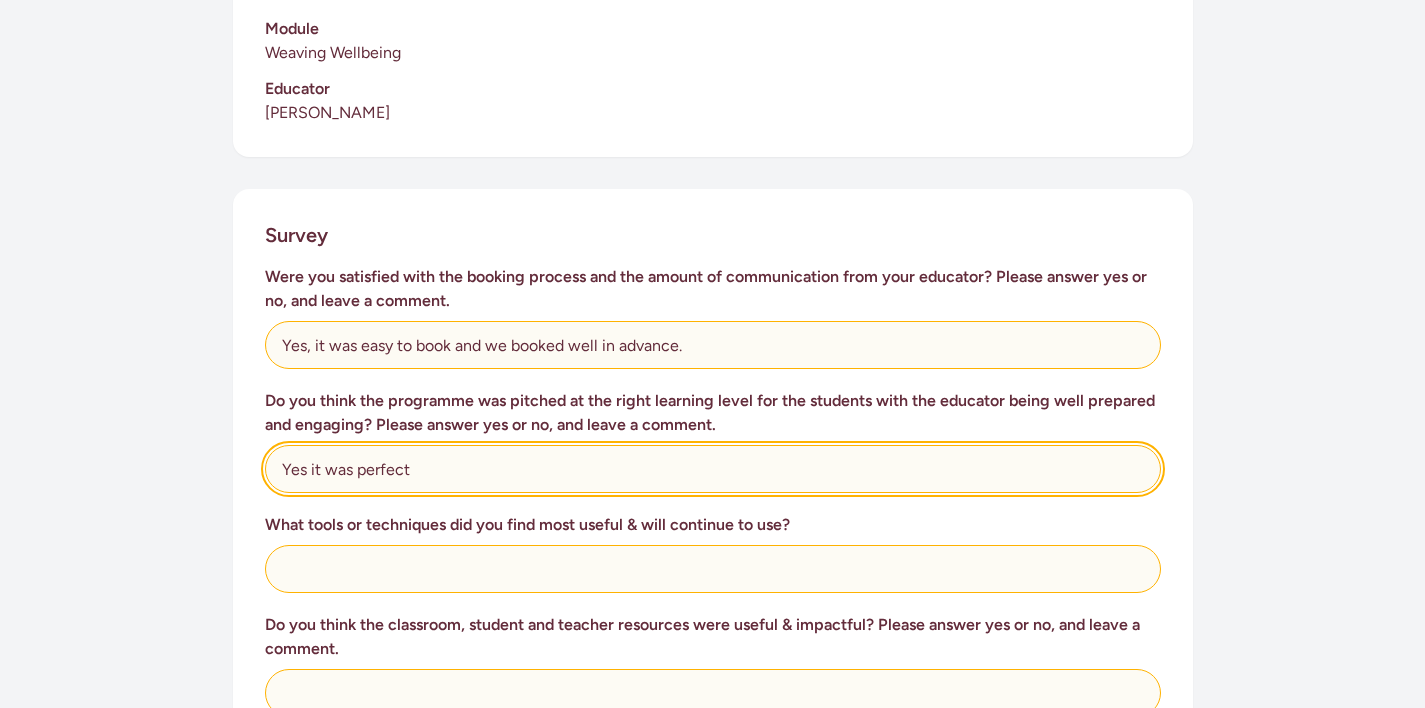 type on "Yes it was perfect" 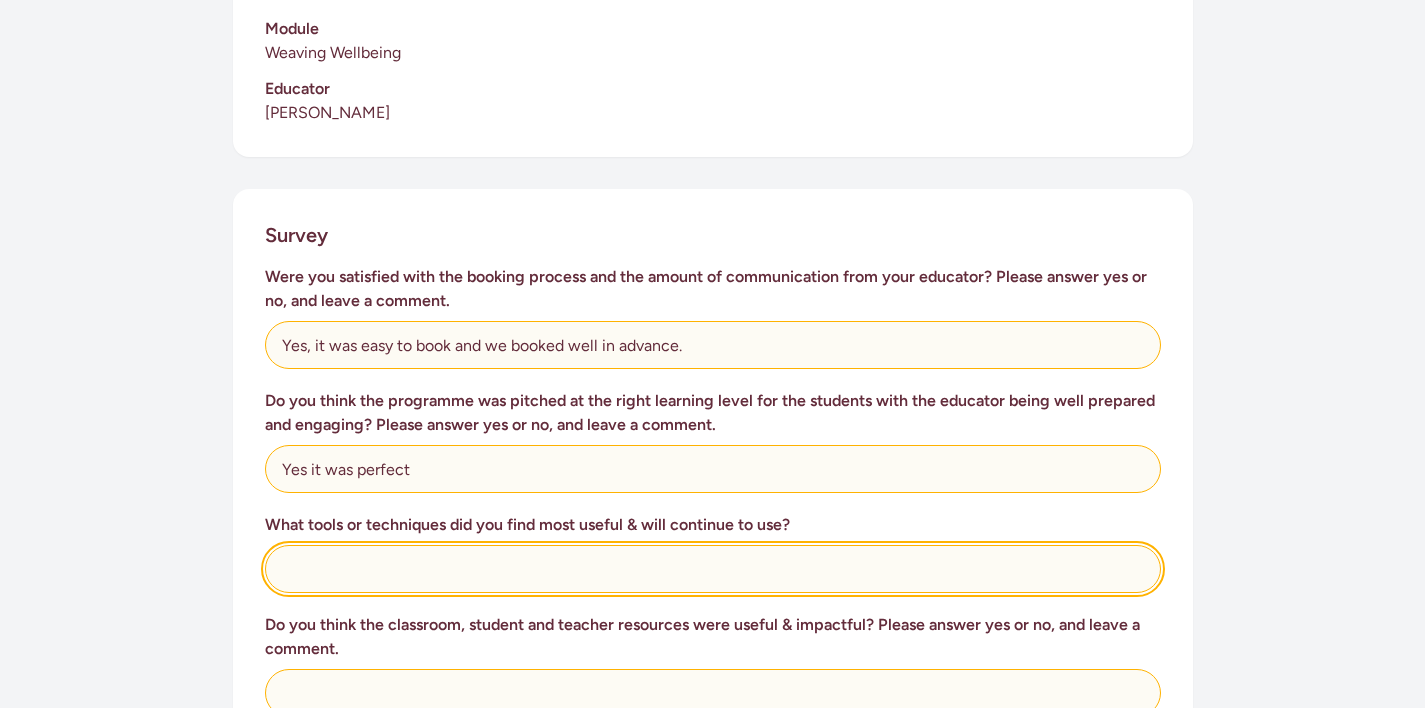 click 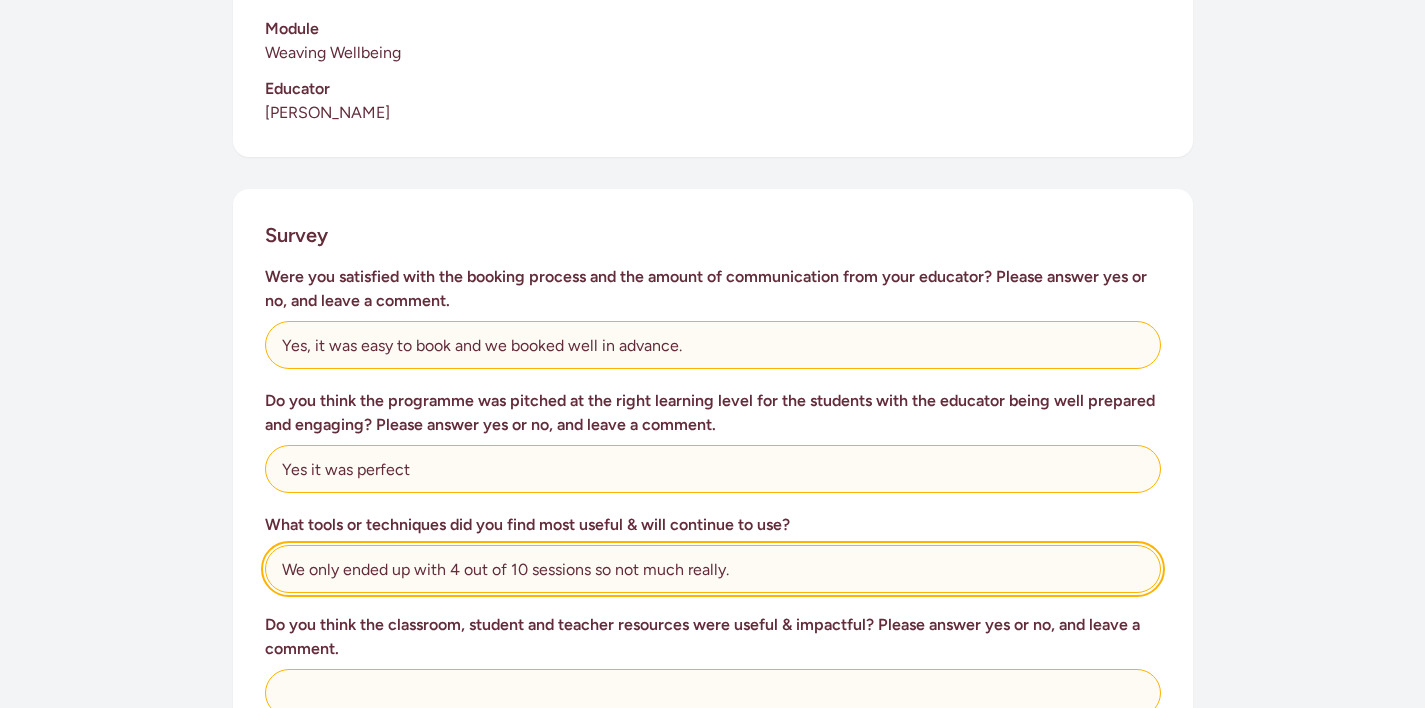 type on "We only ended up with 4 out of 10 sessions so not much really." 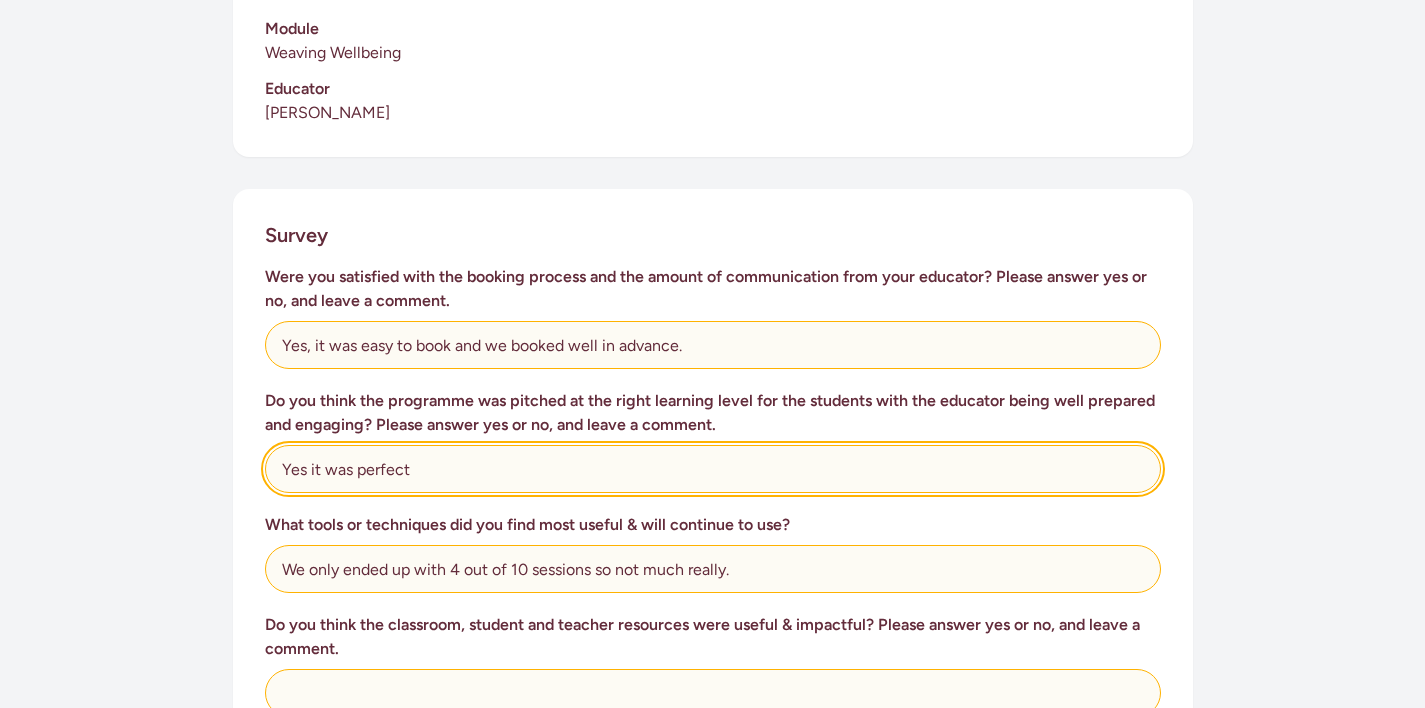 click on "Yes it was perfect" 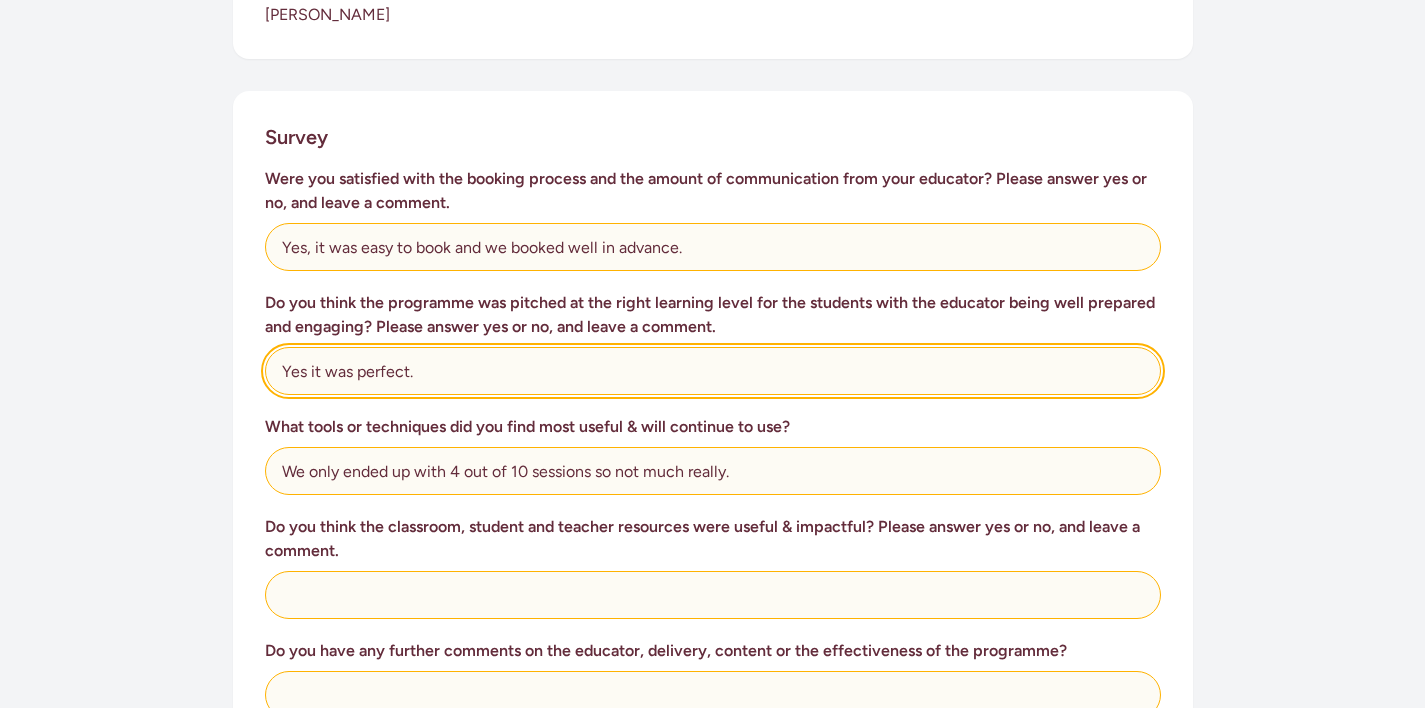 scroll, scrollTop: 759, scrollLeft: 0, axis: vertical 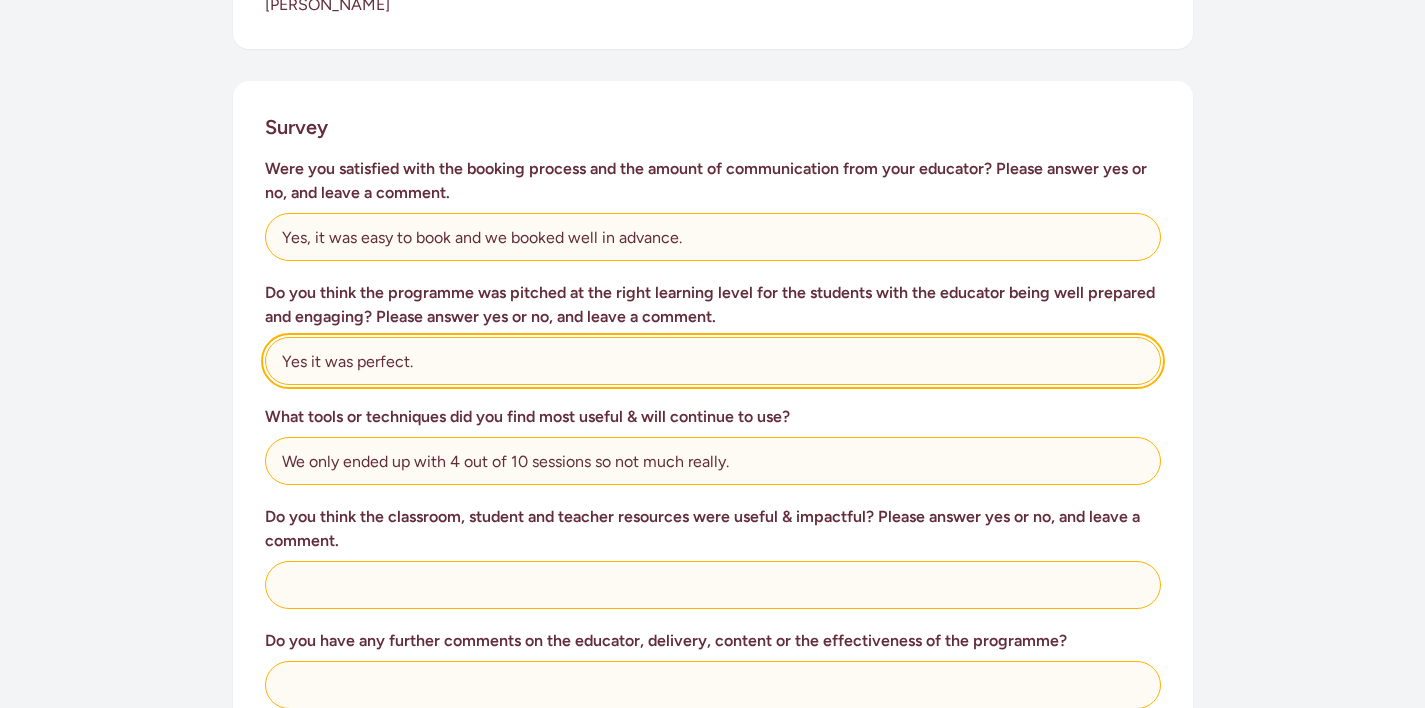type on "Yes it was perfect." 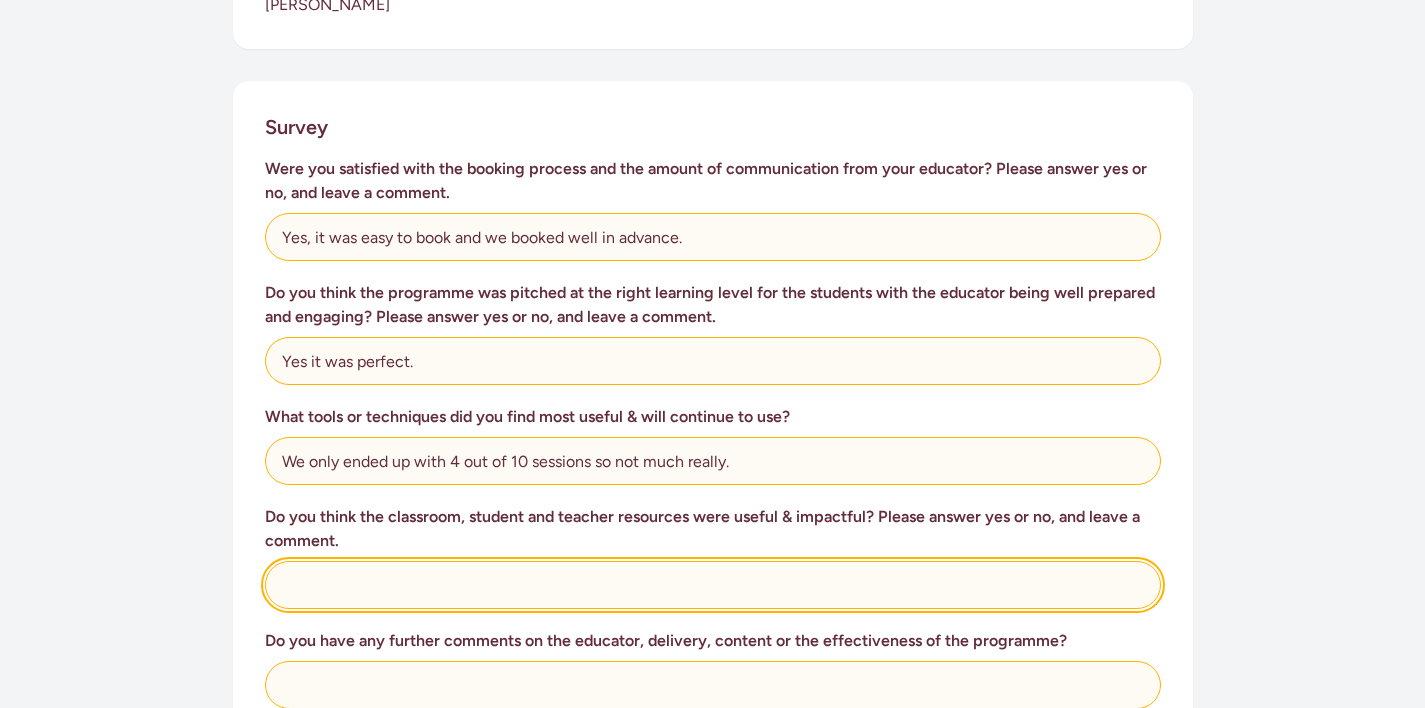 click 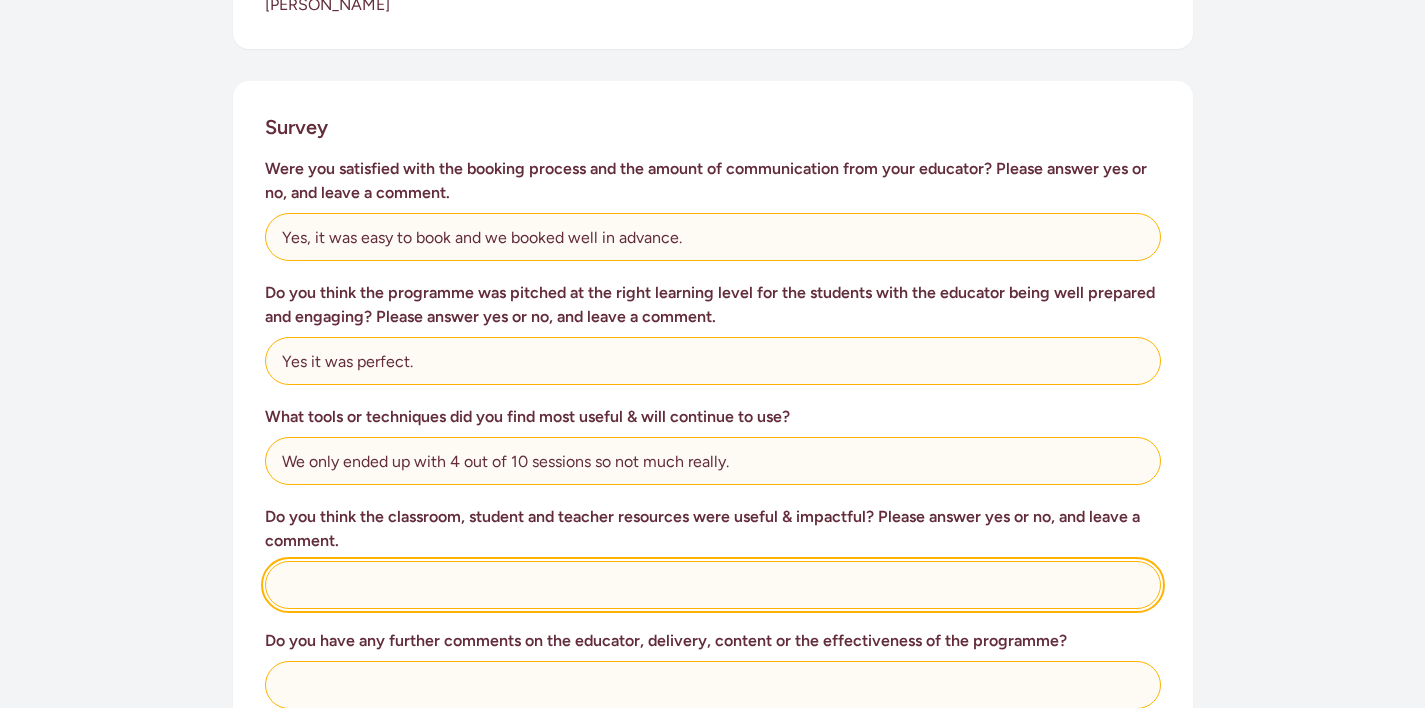 type on "I" 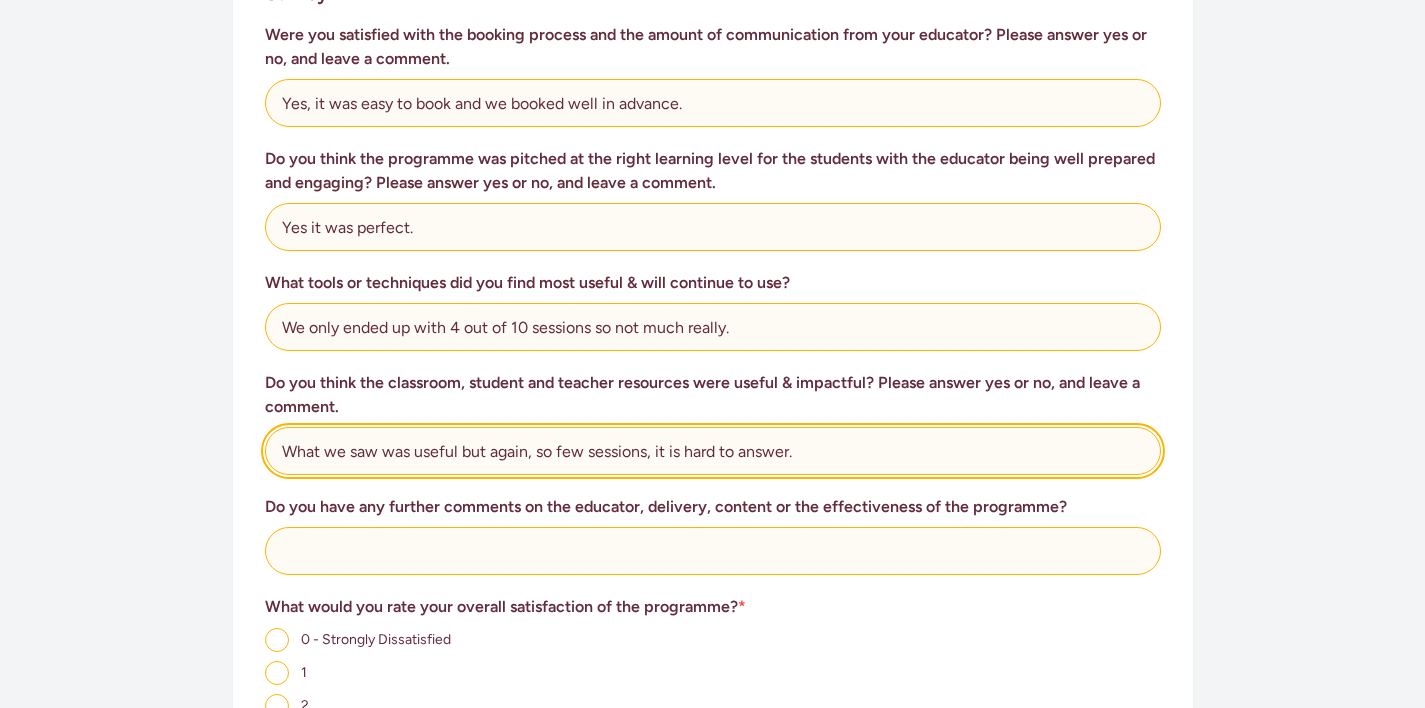 scroll, scrollTop: 947, scrollLeft: 0, axis: vertical 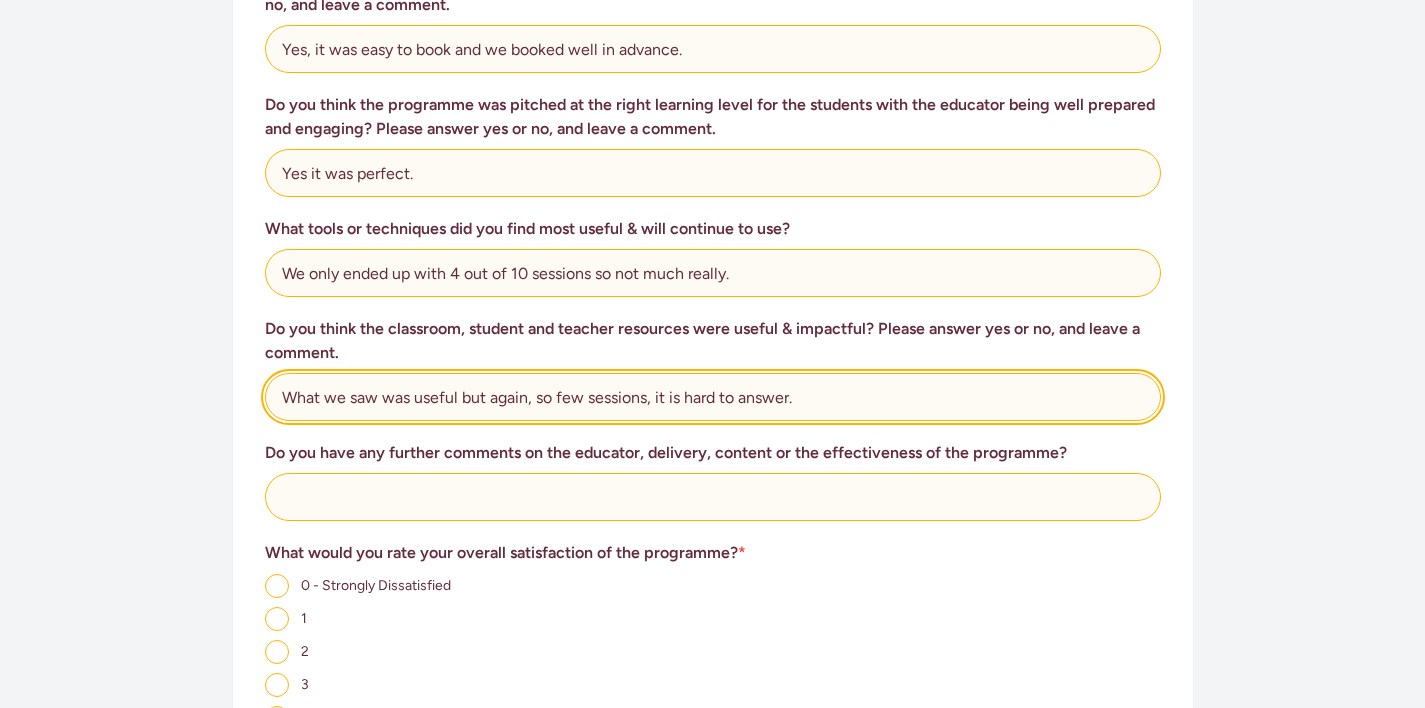 type on "What we saw was useful but again, so few sessions, it is hard to answer." 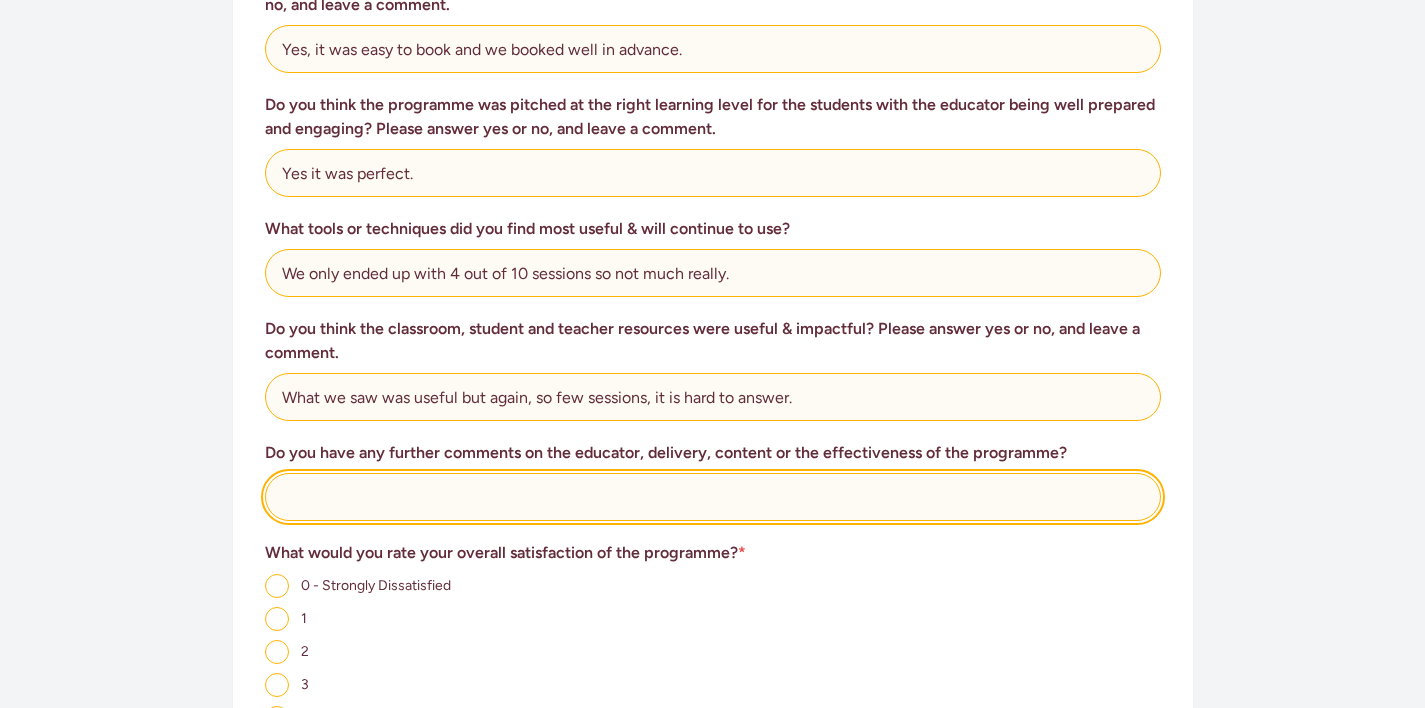 click 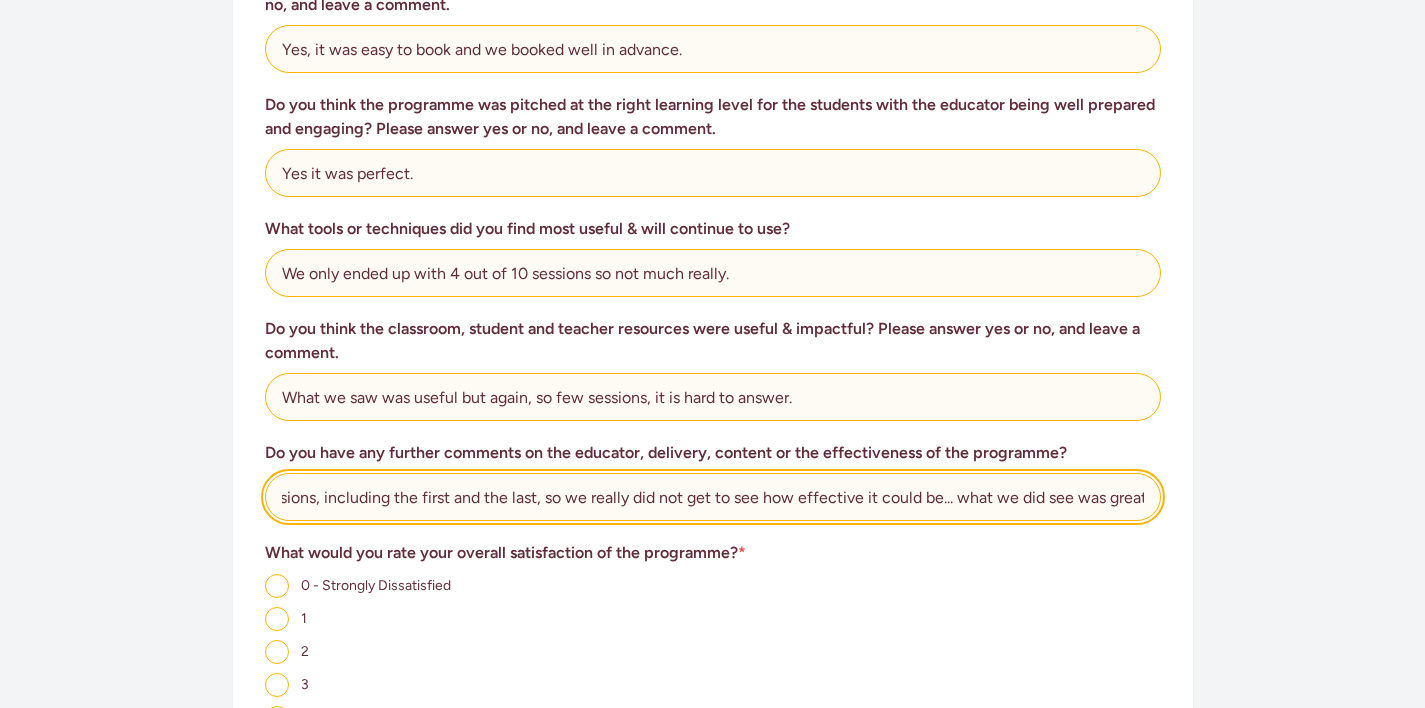 scroll, scrollTop: 0, scrollLeft: 1008, axis: horizontal 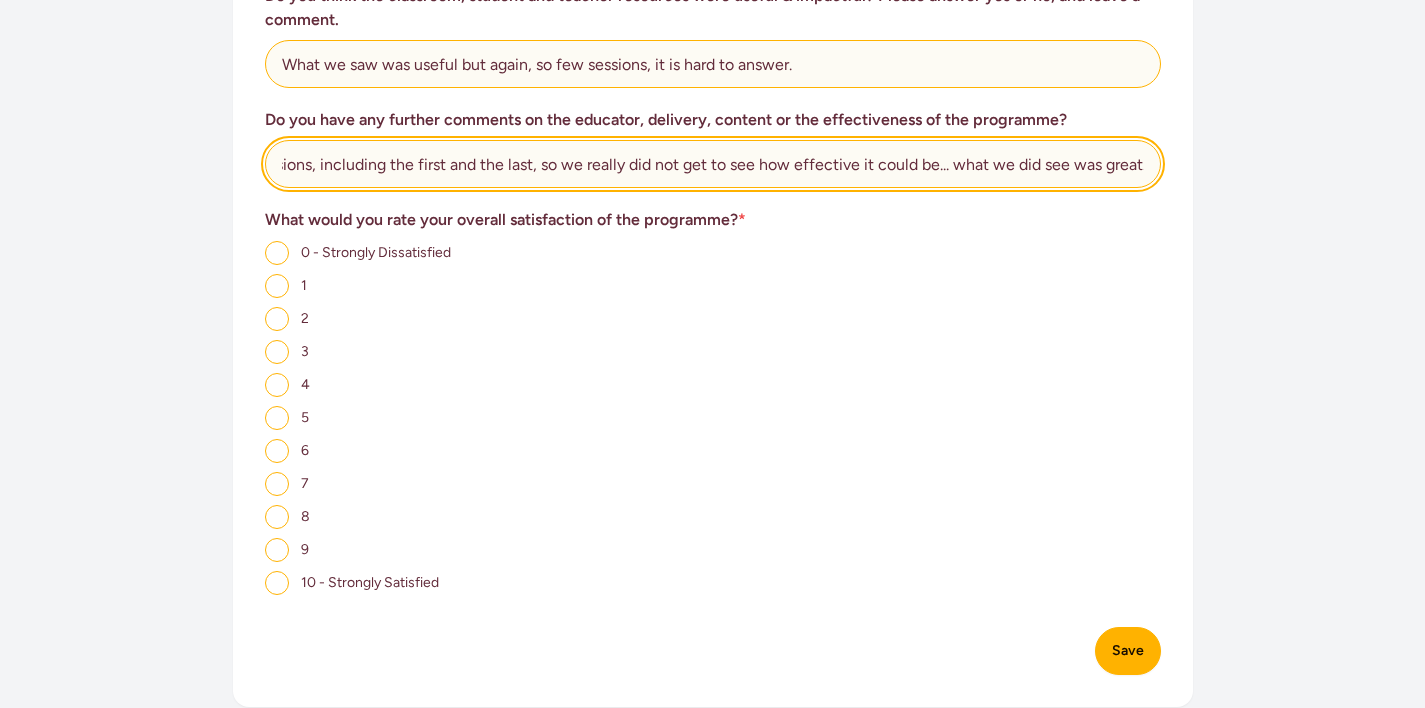 type on "Disappointed, we tried to fit in with a change of day each week due to the educator having a new job, but she was away sick for so many sessions, including the first and the last, so we really did not get to see how effective it could be... what we did see was great." 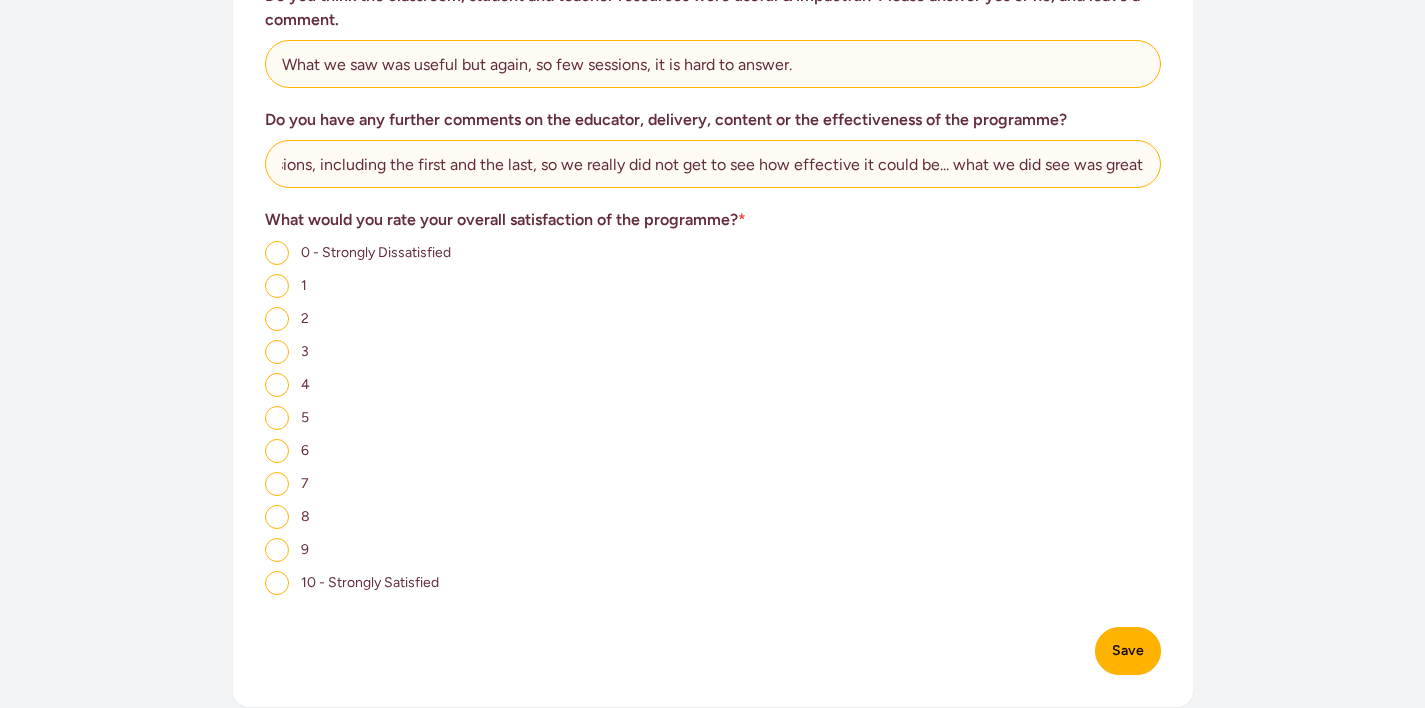 click on "4" 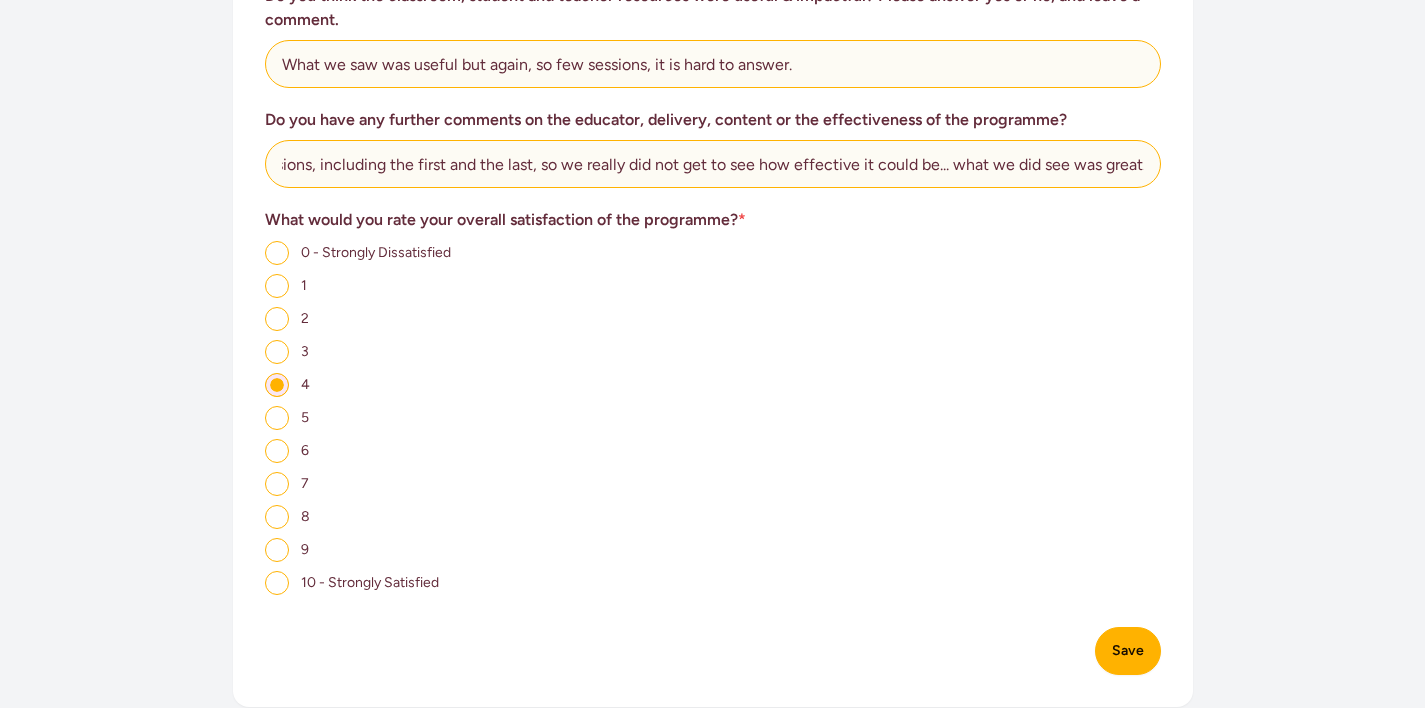 click on "3" 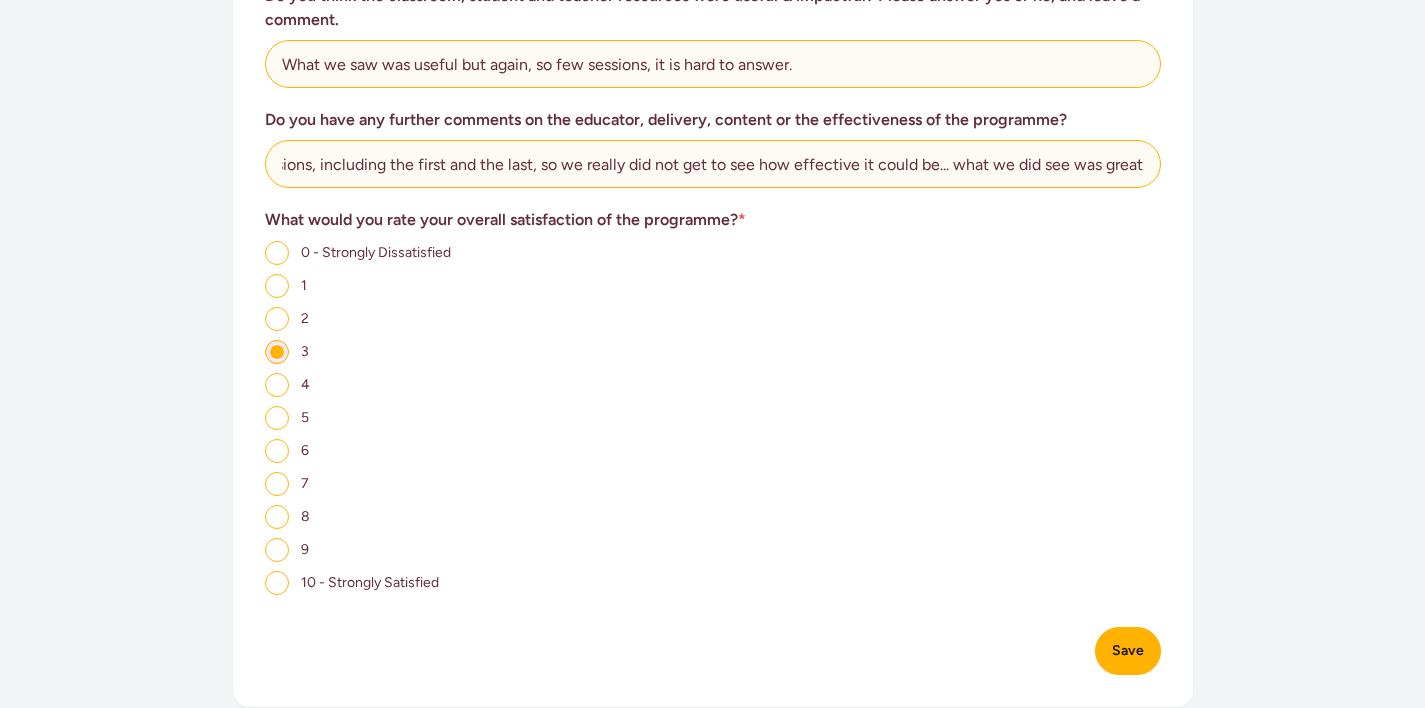 click on "4" 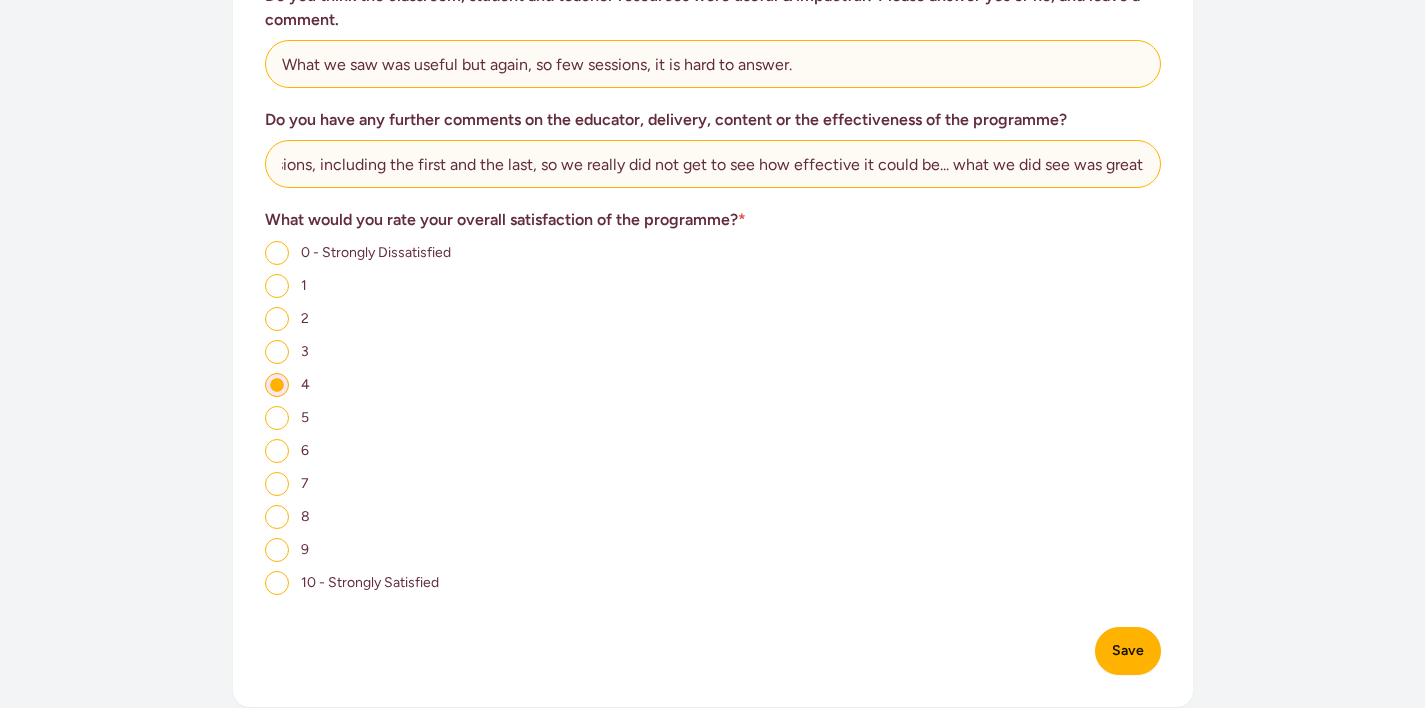 click on "Save" 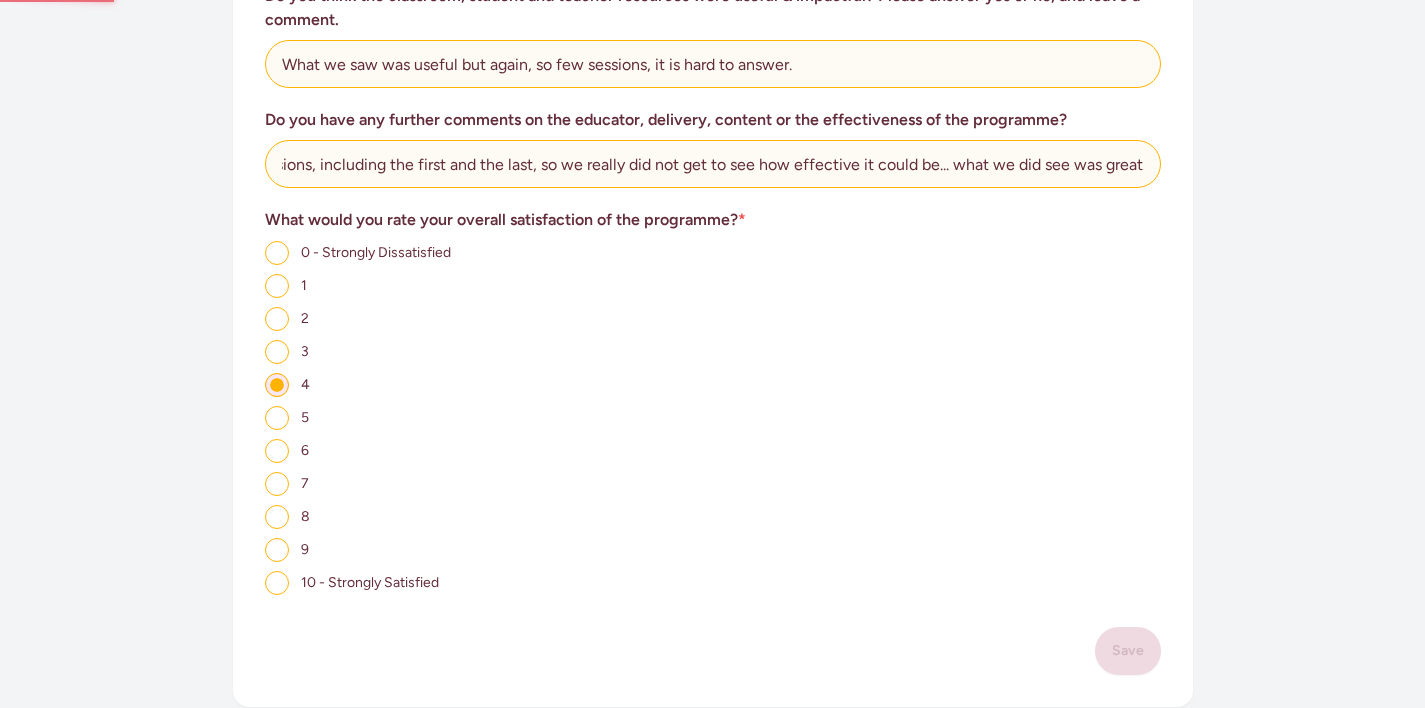 scroll, scrollTop: 0, scrollLeft: 0, axis: both 